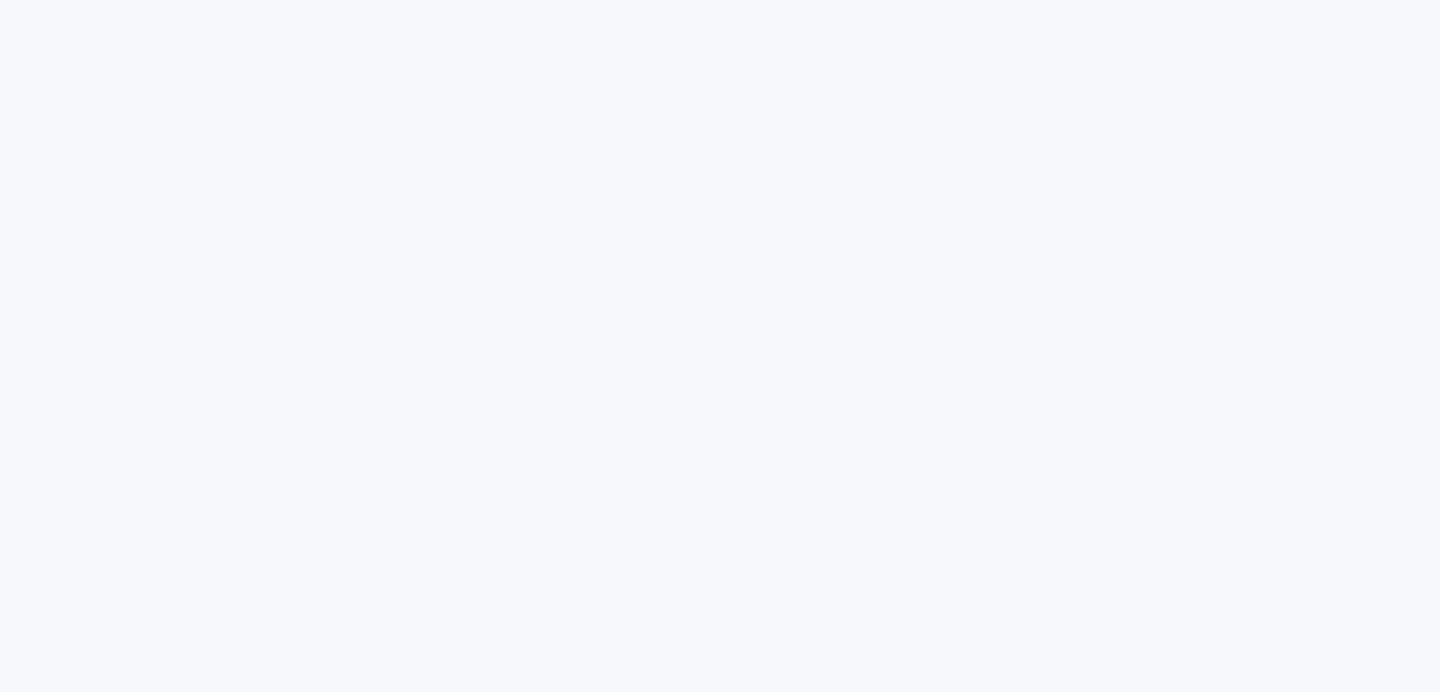 scroll, scrollTop: 0, scrollLeft: 0, axis: both 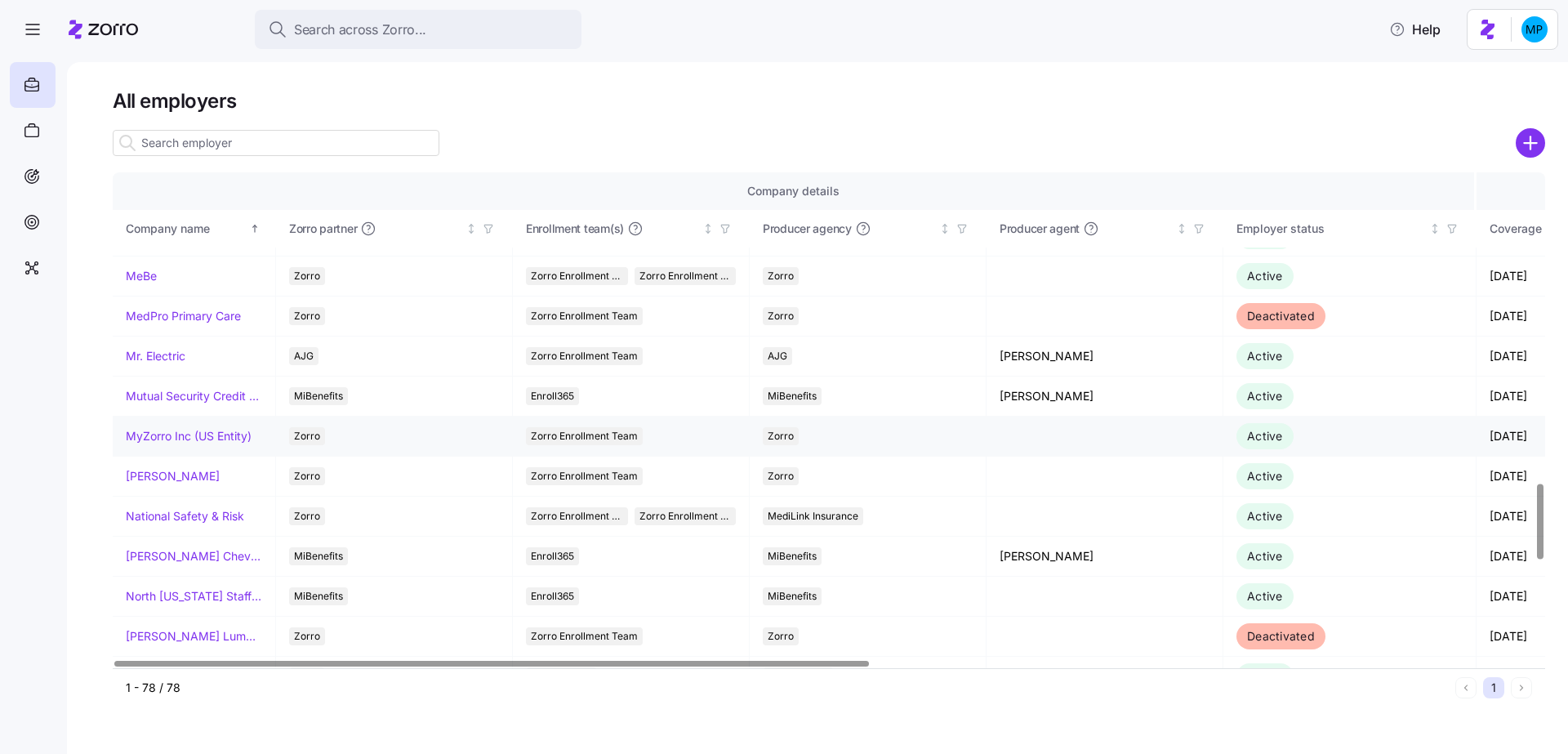 click on "MyZorro Inc (US Entity)" at bounding box center (189, 436) 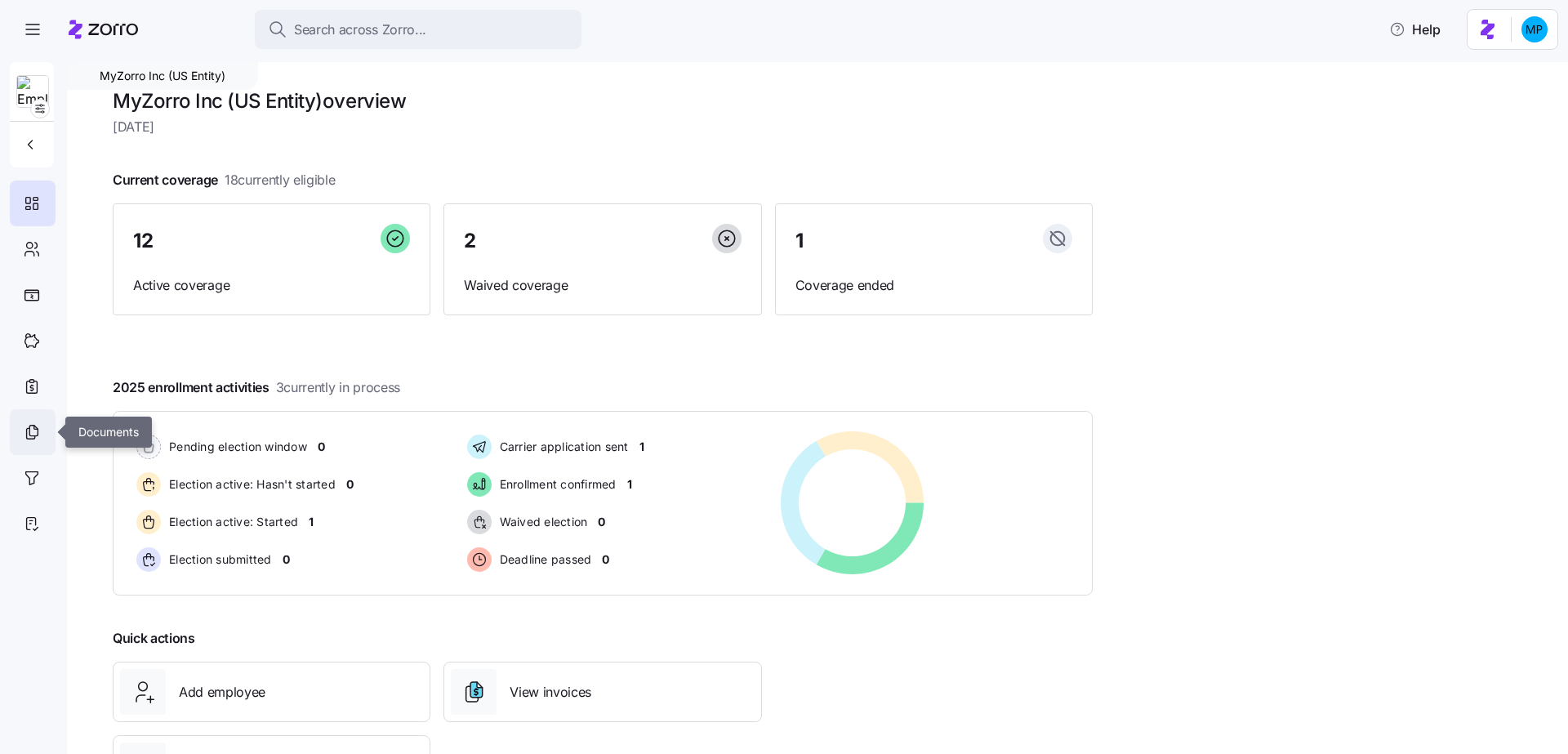 click at bounding box center [33, 432] 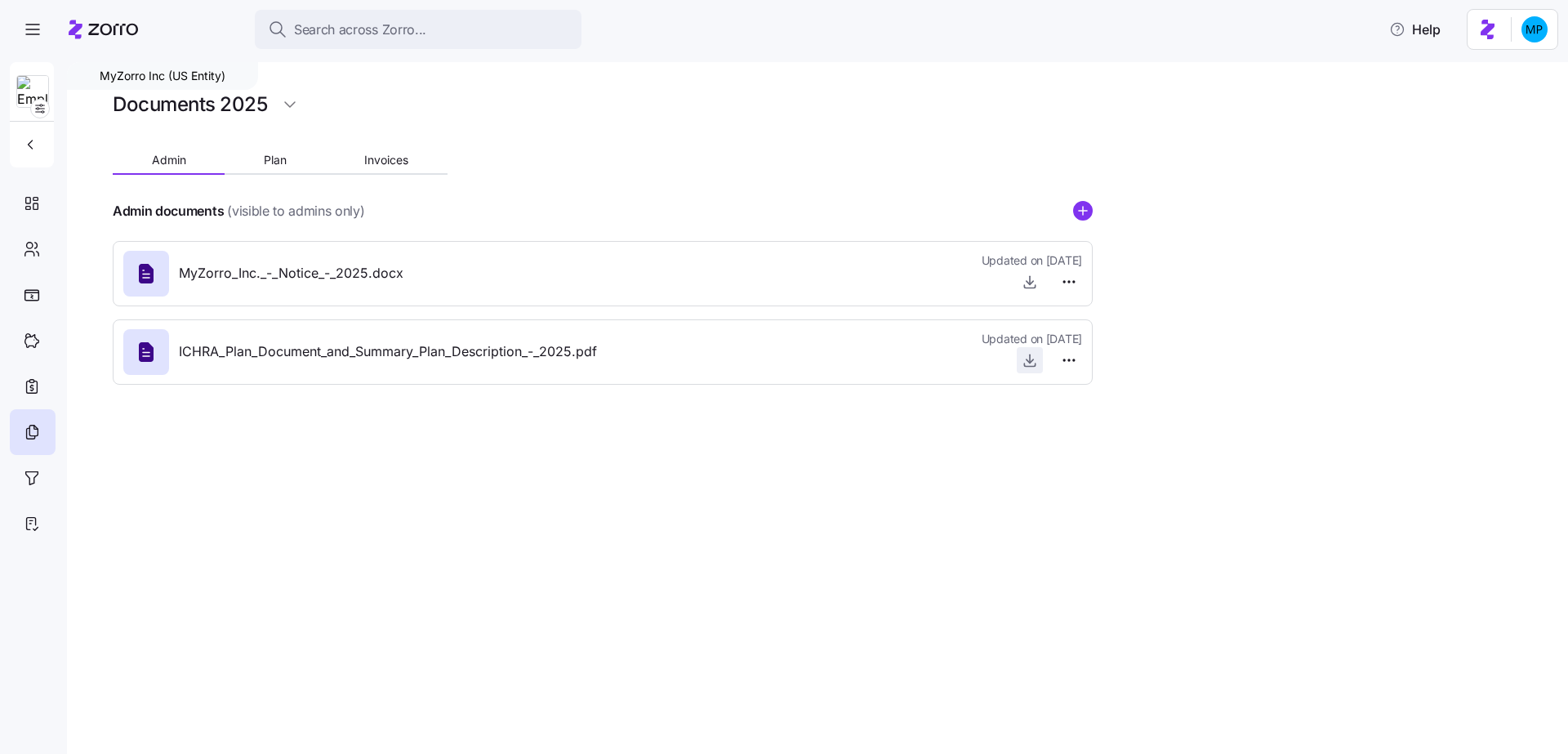 click 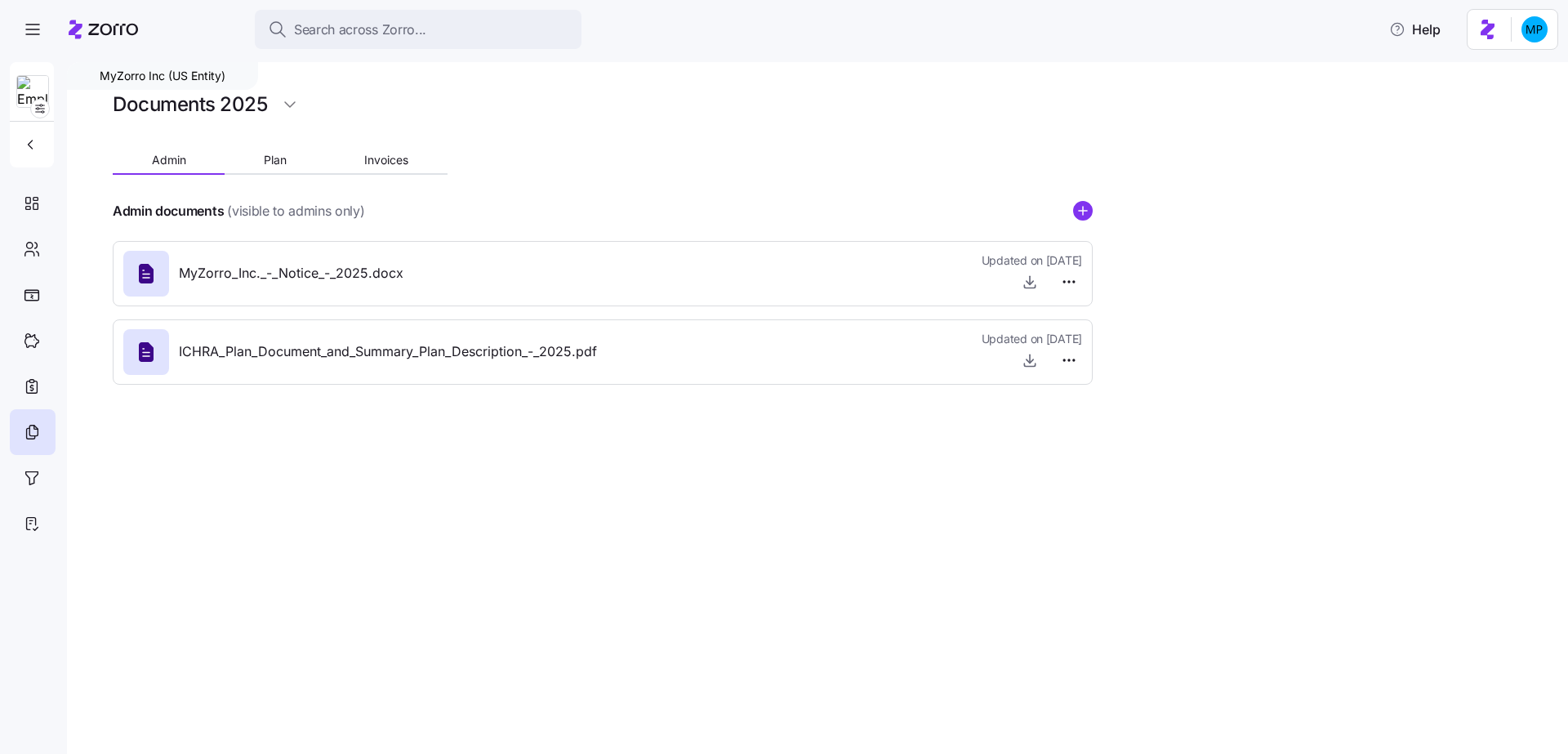 type 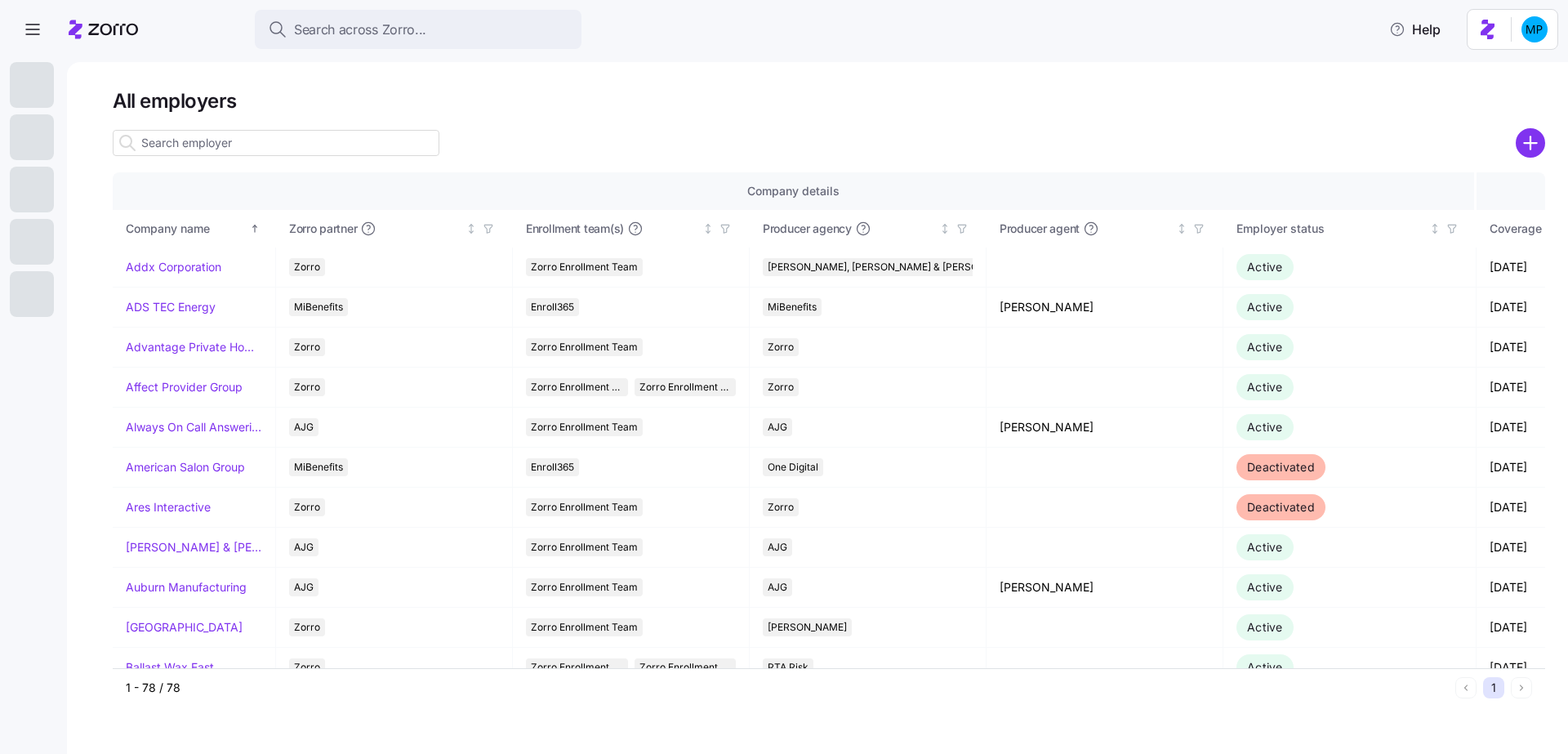 scroll, scrollTop: 0, scrollLeft: 0, axis: both 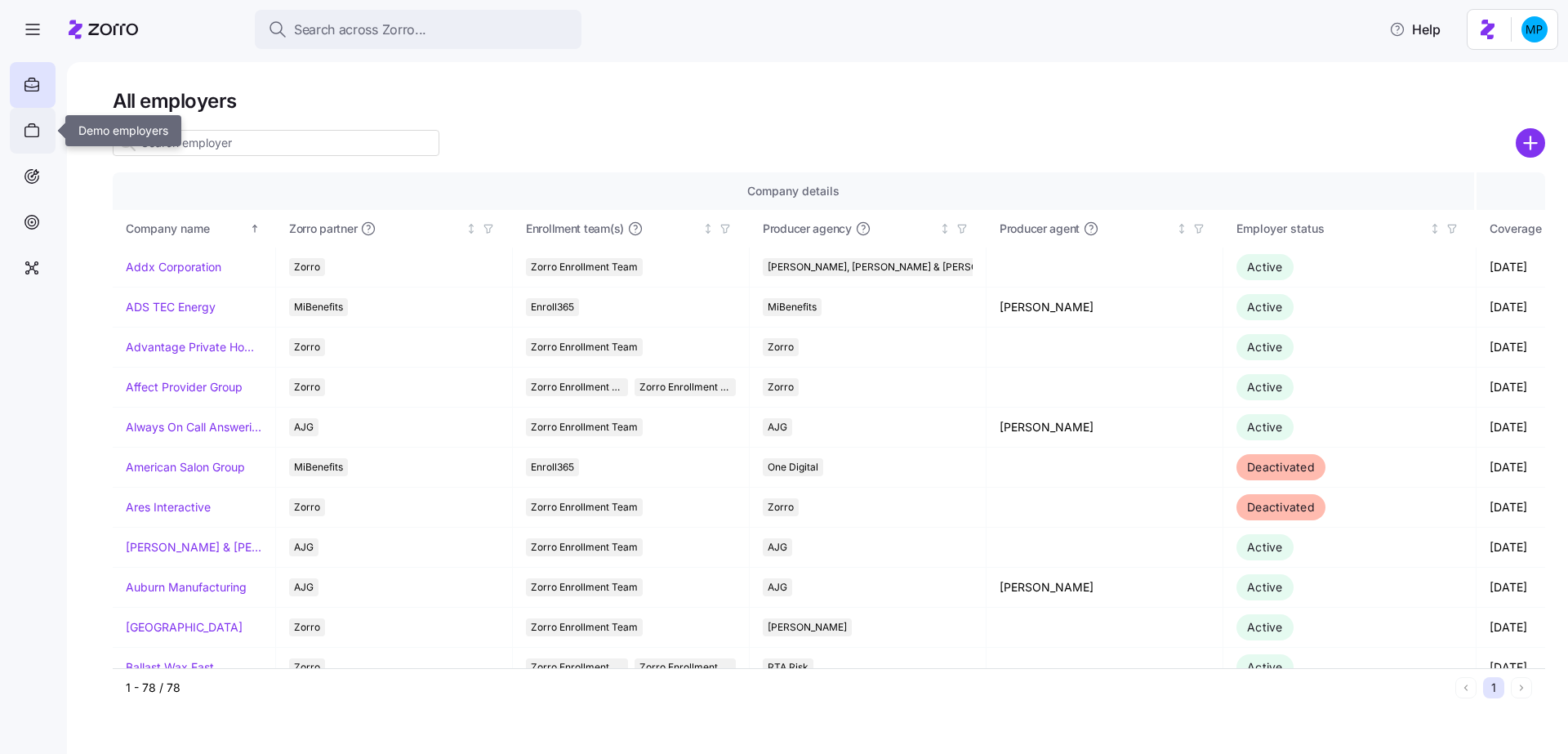 click 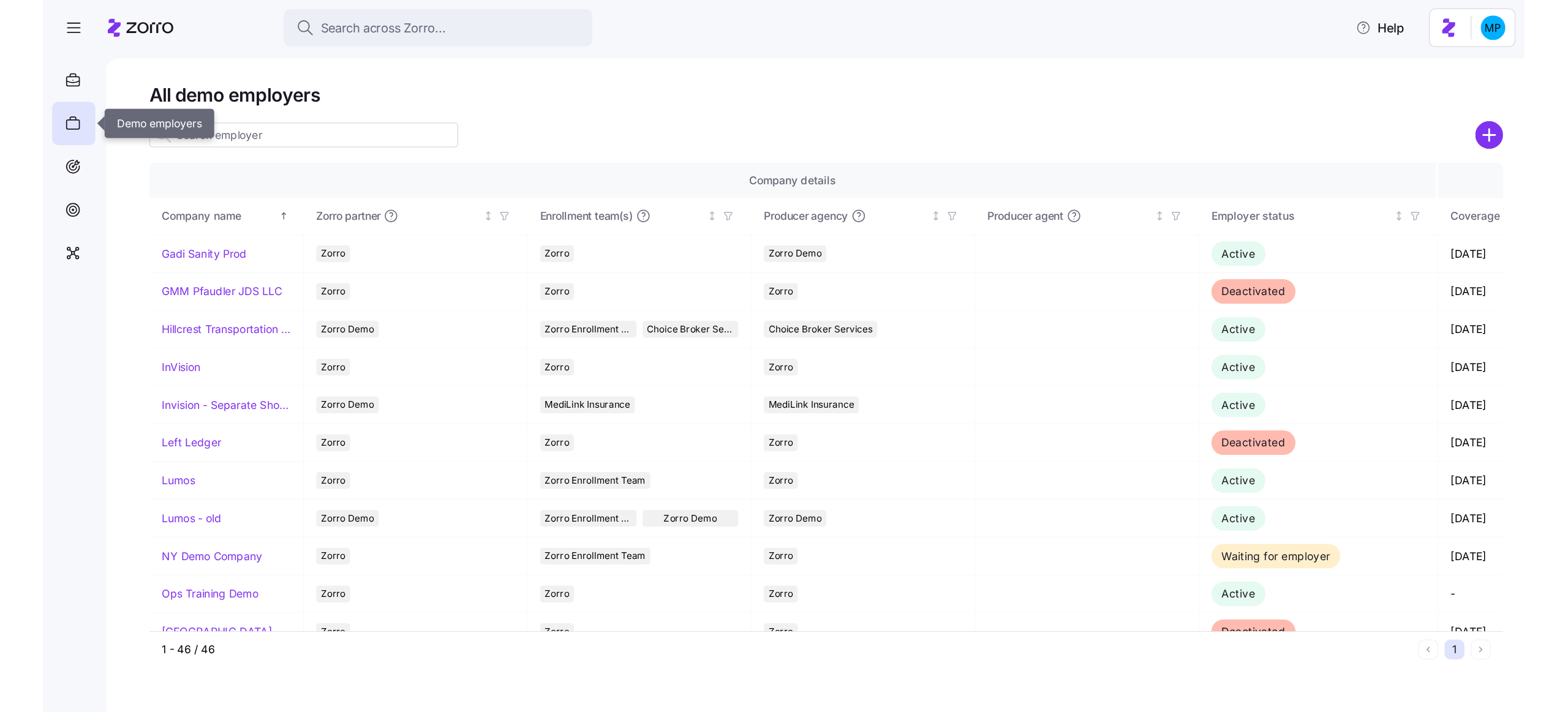 scroll, scrollTop: 1054, scrollLeft: 0, axis: vertical 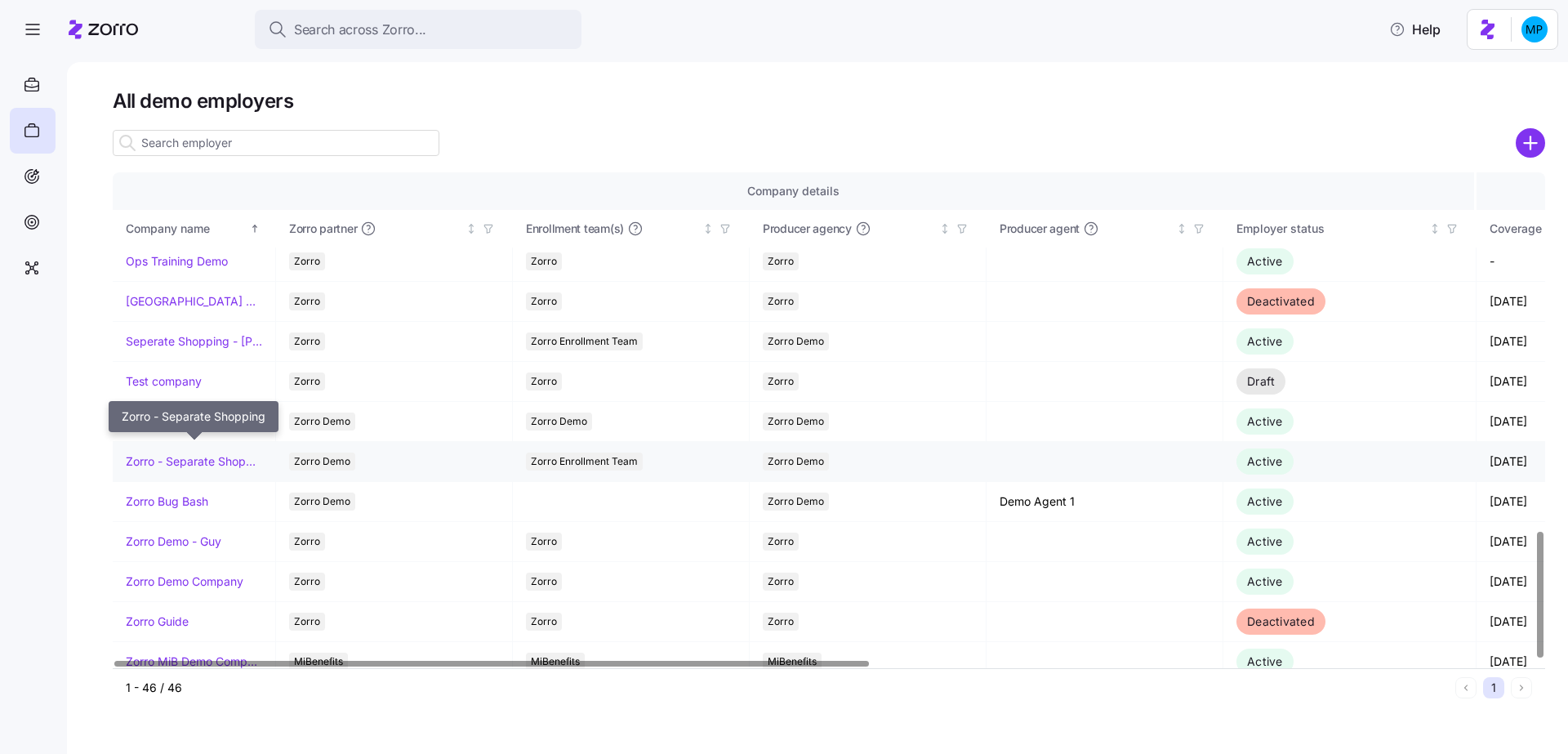 click on "Zorro - Separate Shopping" at bounding box center [194, 462] 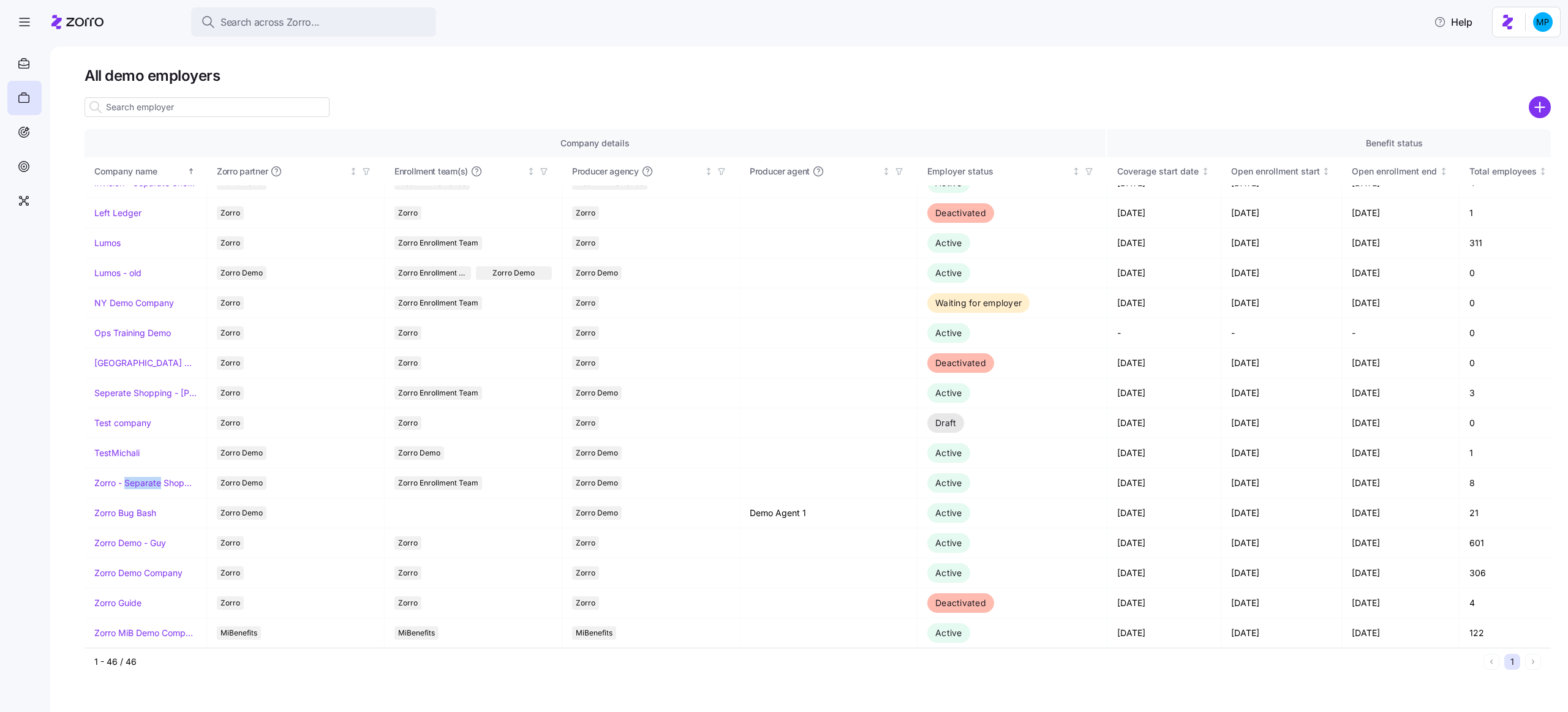 scroll, scrollTop: 908, scrollLeft: 0, axis: vertical 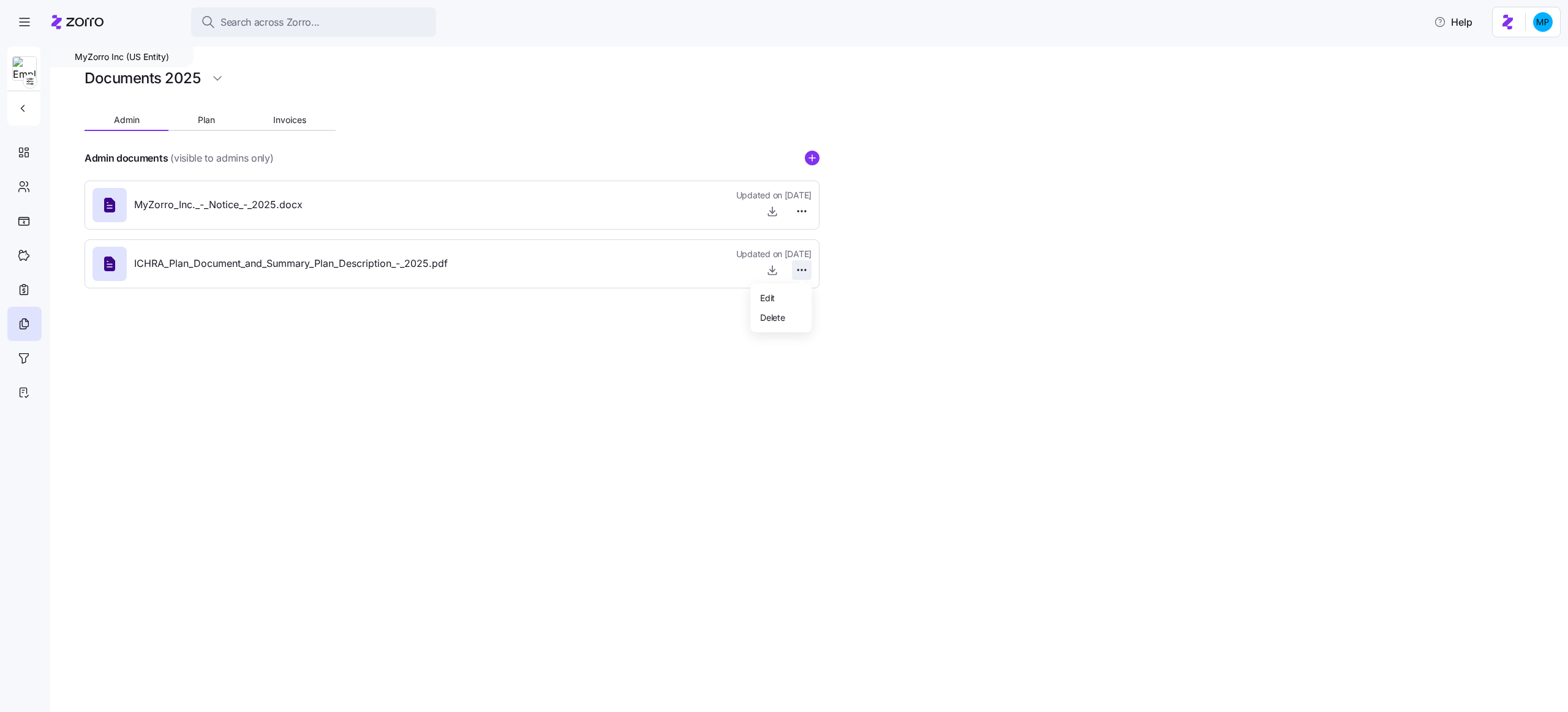 click on "Search across Zorro... Help MyZorro Inc (US Entity) Documents 2025 Admin Plan Invoices Admin documents (visible to admins only) MyZorro_Inc._-_Notice_-_2025.docx Updated on 05/16/2025 ICHRA_Plan_Document_and_Summary_Plan_Description_-_2025.pdf Updated on 01/10/2025 Edit Delete" at bounding box center (784, 352) 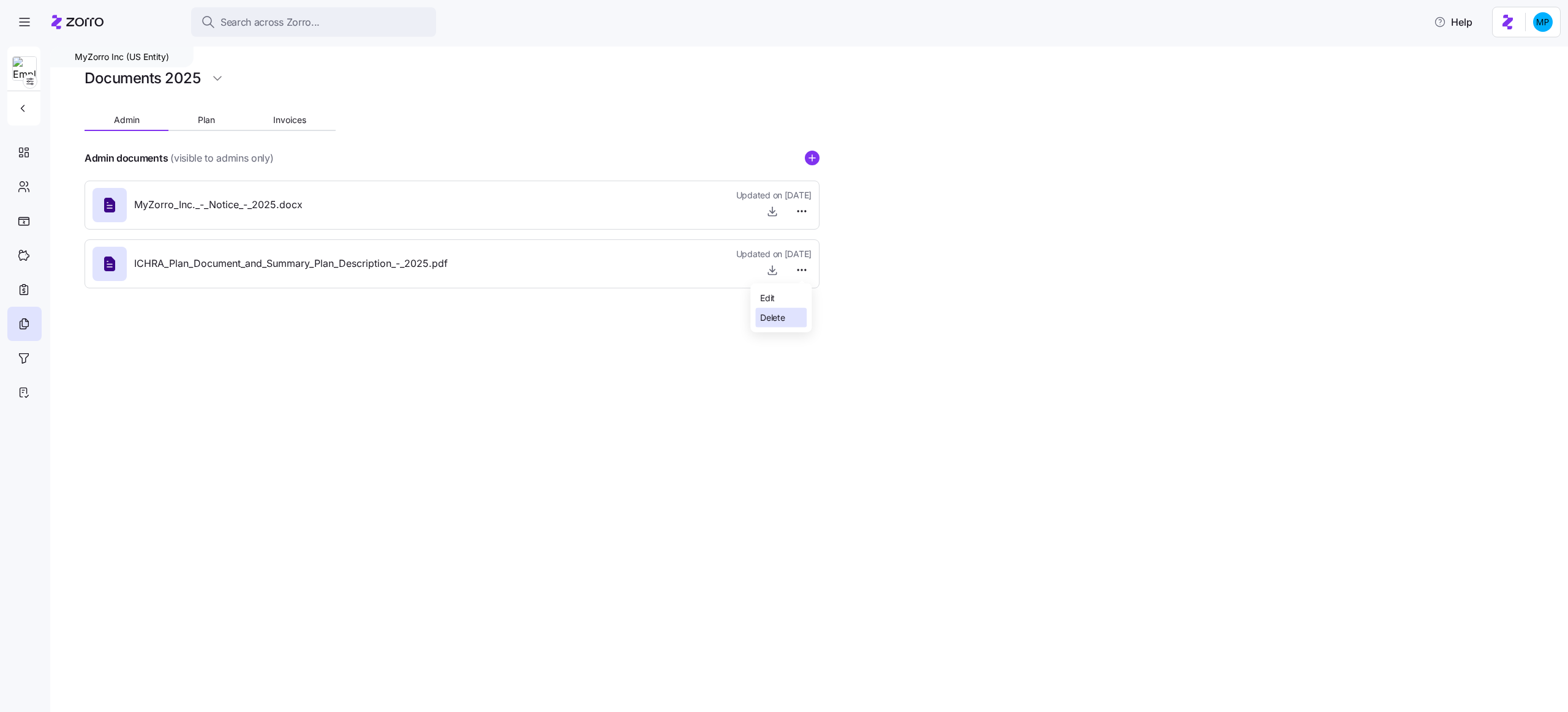 click on "Delete" at bounding box center (781, 318) 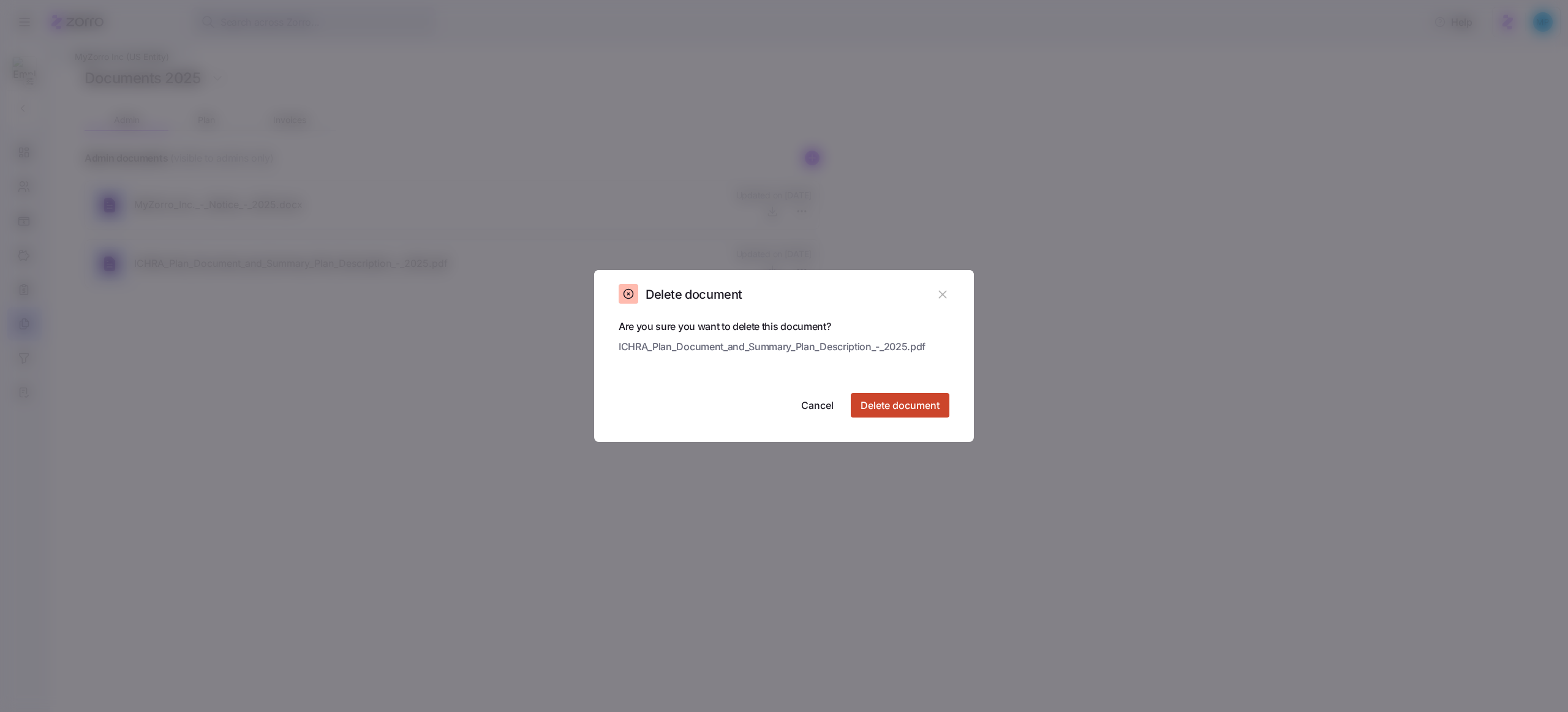 click on "Delete document" at bounding box center [900, 405] 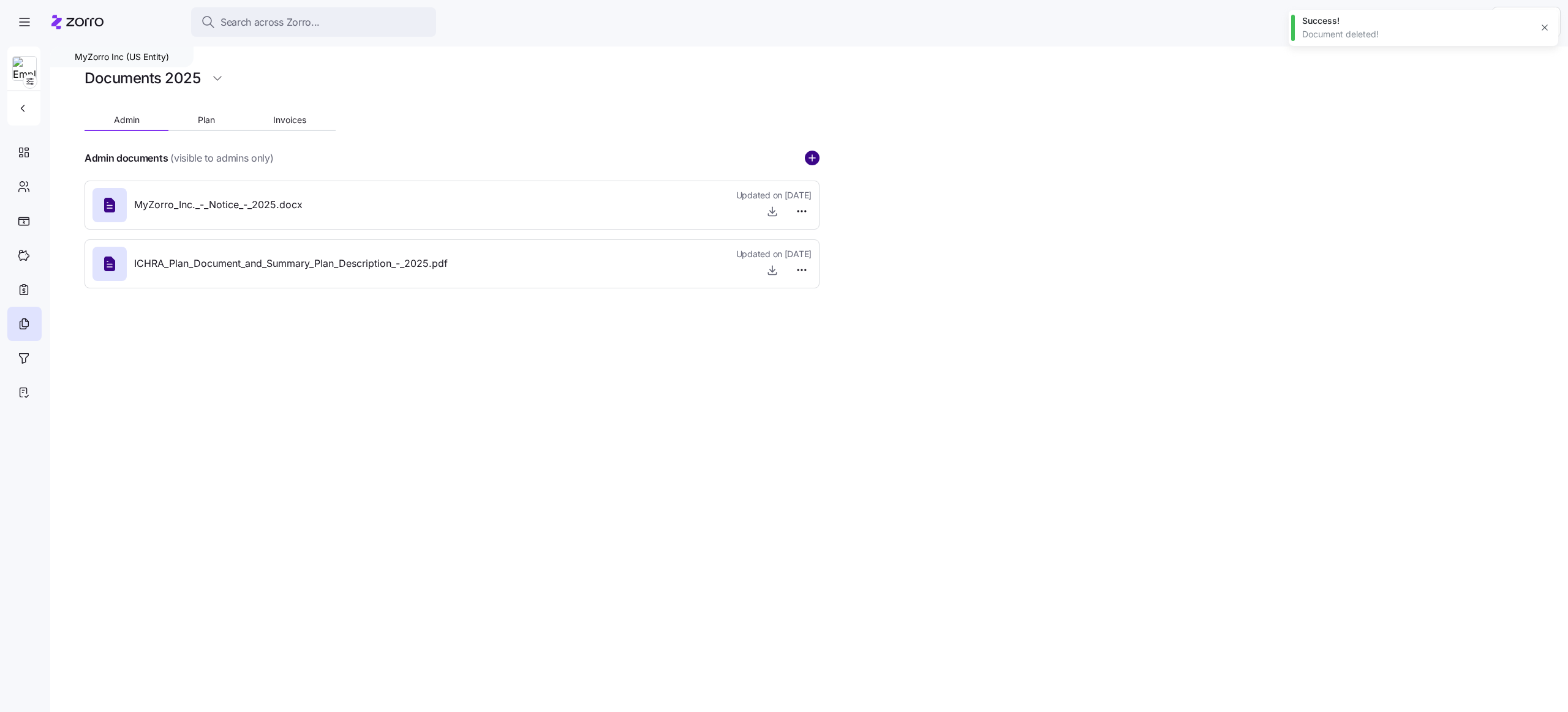 click 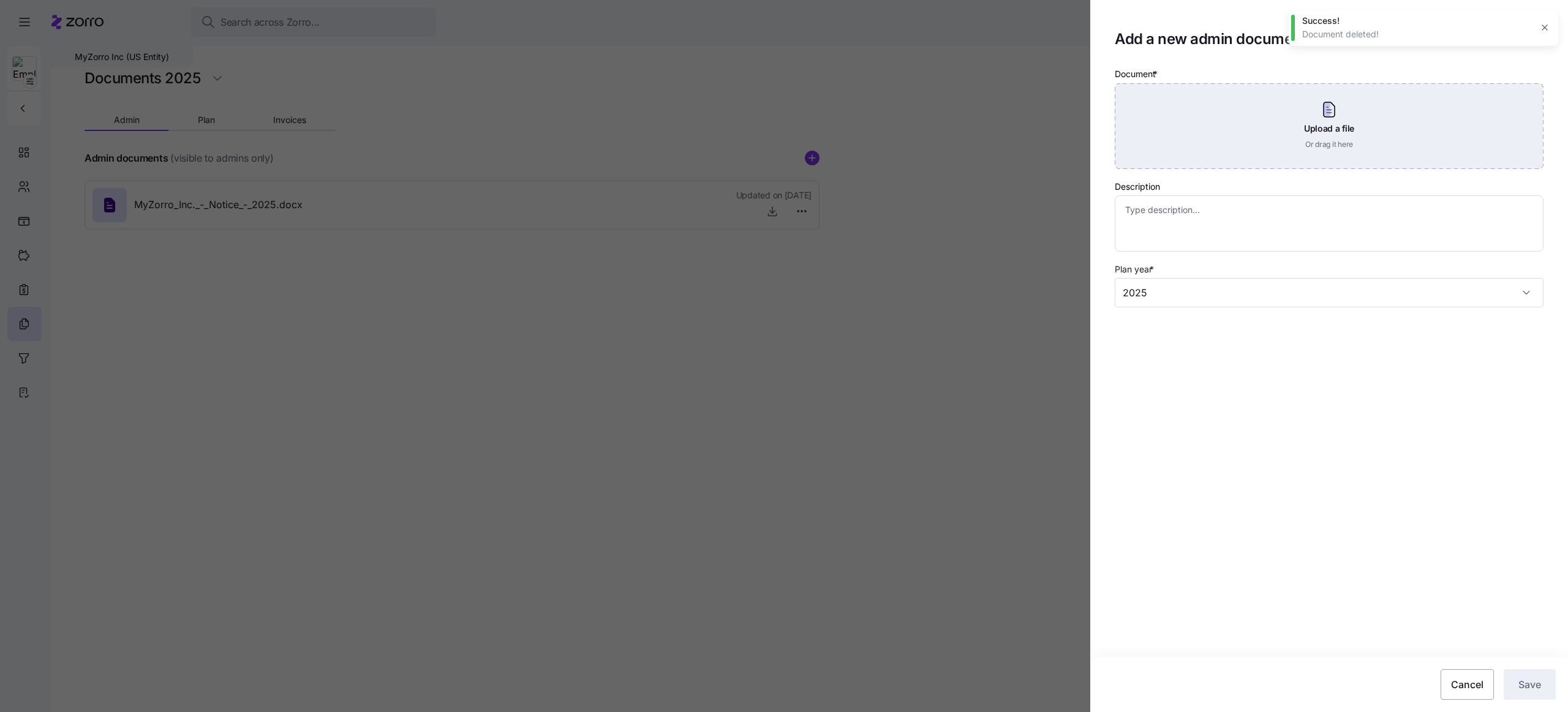 click on "Upload a file Or drag it here" at bounding box center [1329, 126] 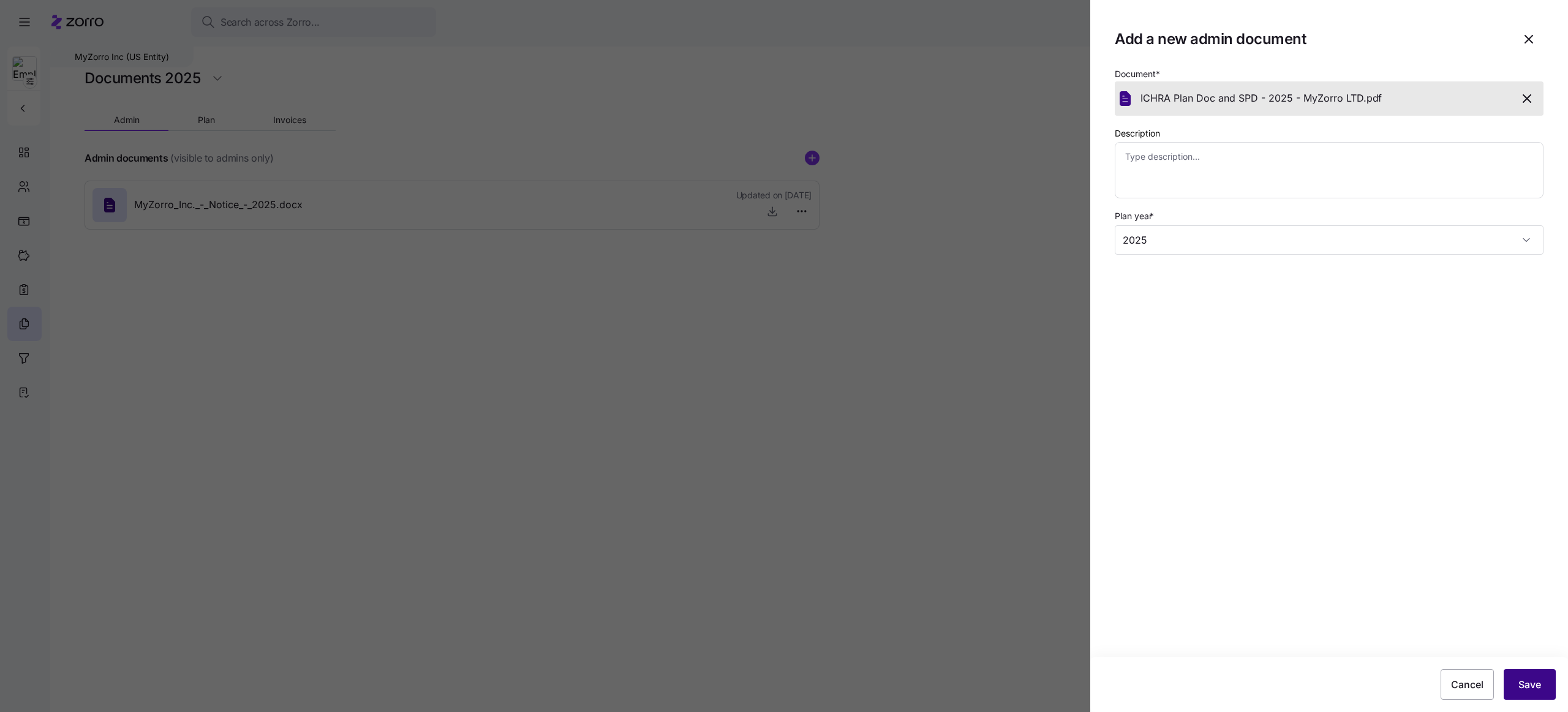 click on "Save" at bounding box center (1529, 684) 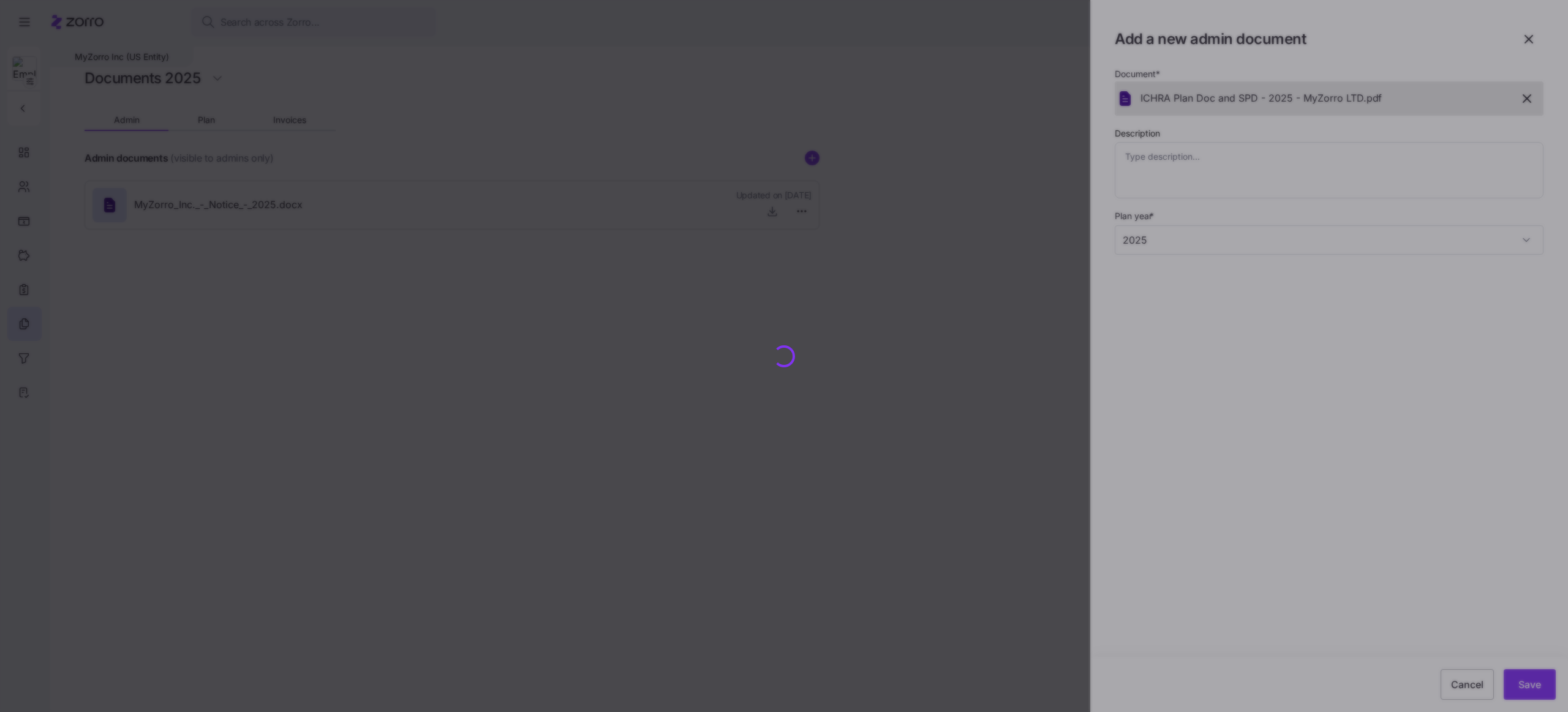 type 